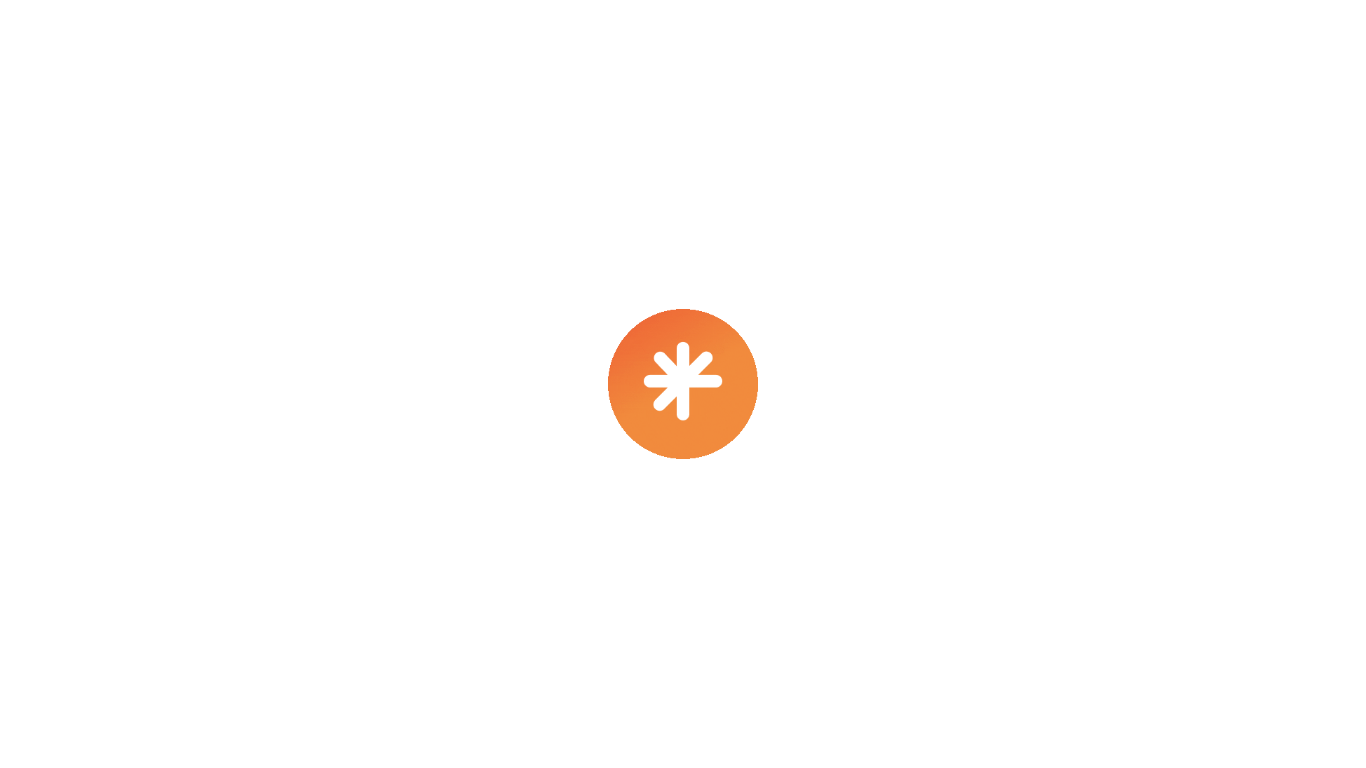 scroll, scrollTop: 0, scrollLeft: 0, axis: both 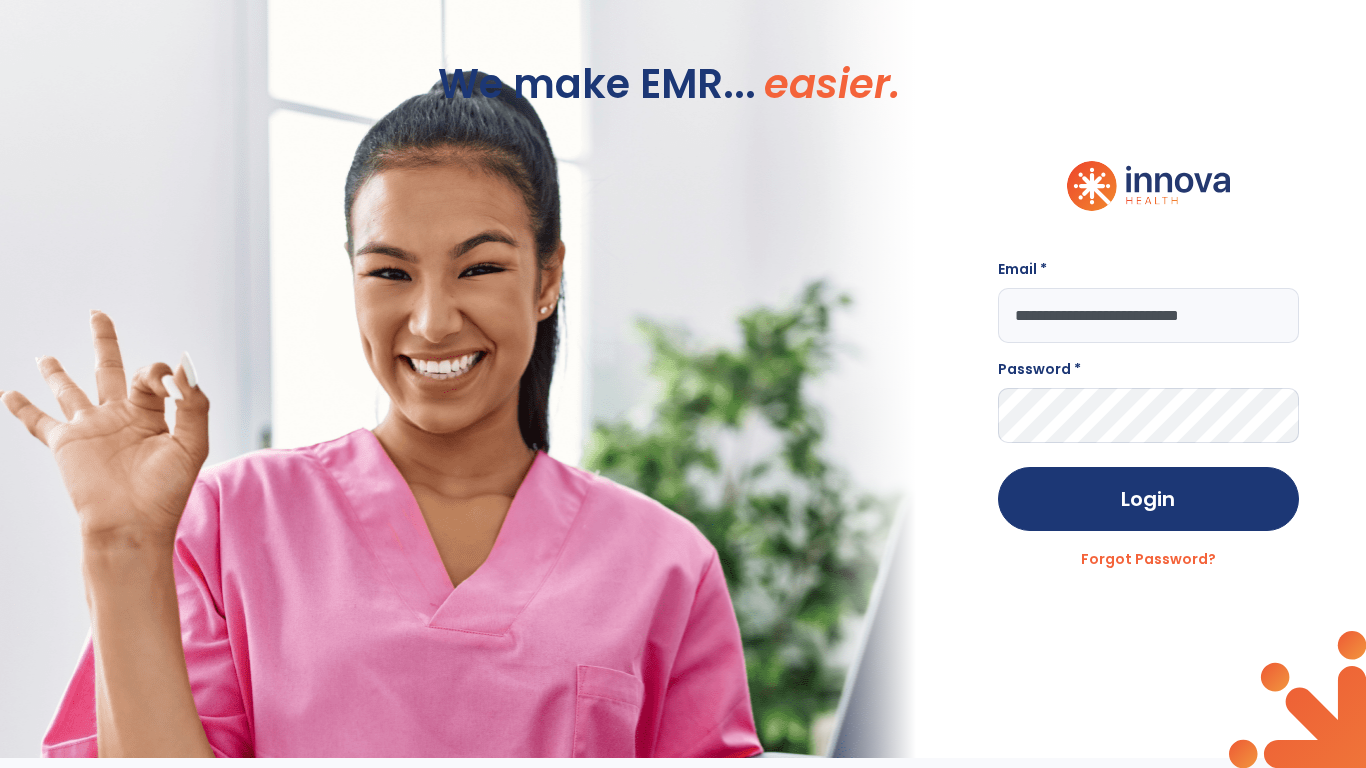 type on "**********" 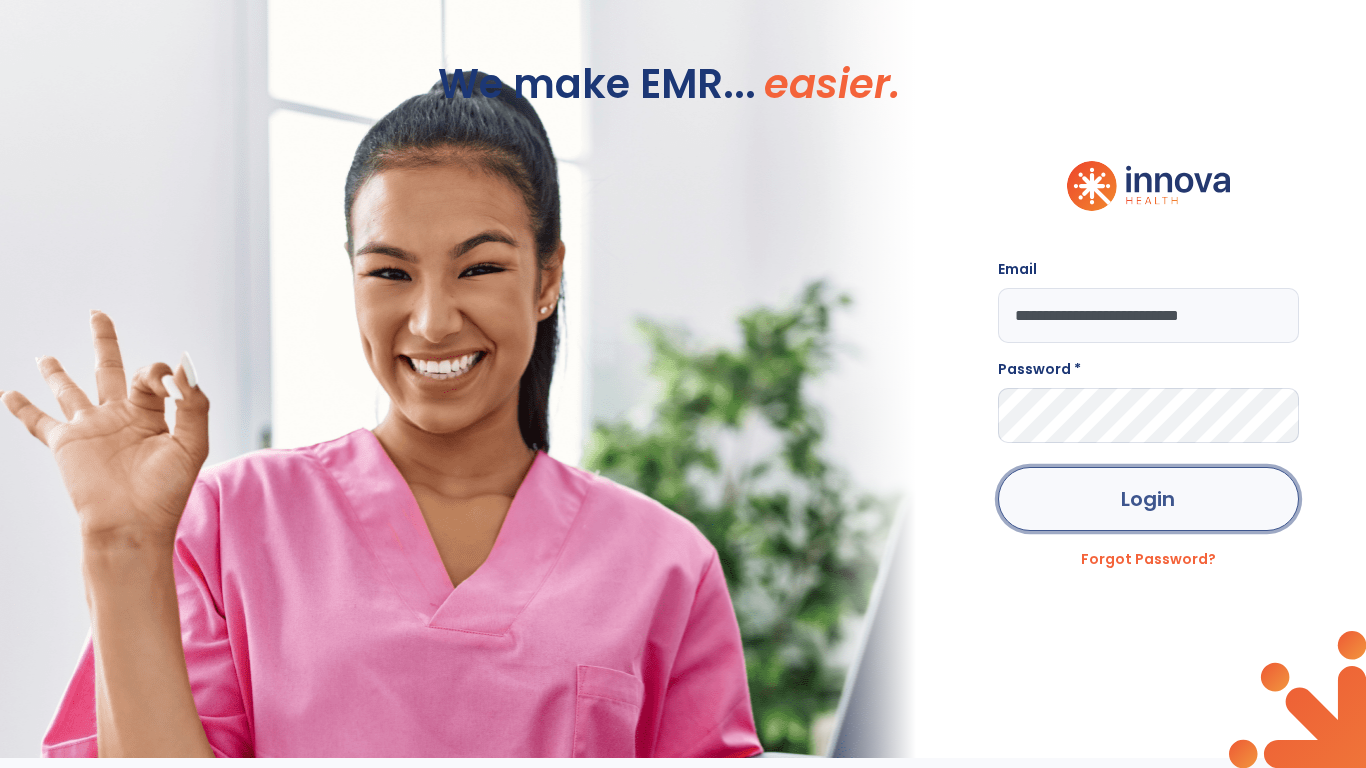 click on "Login" 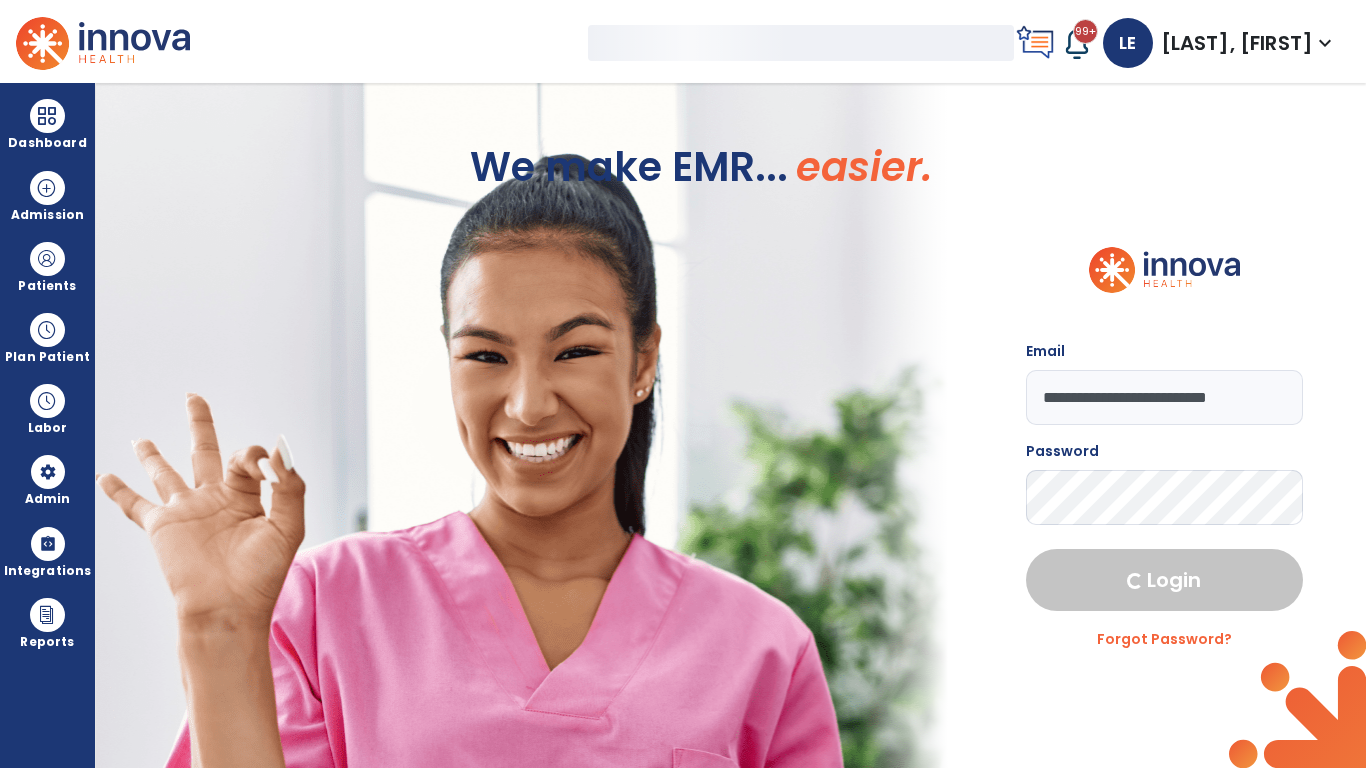 select on "***" 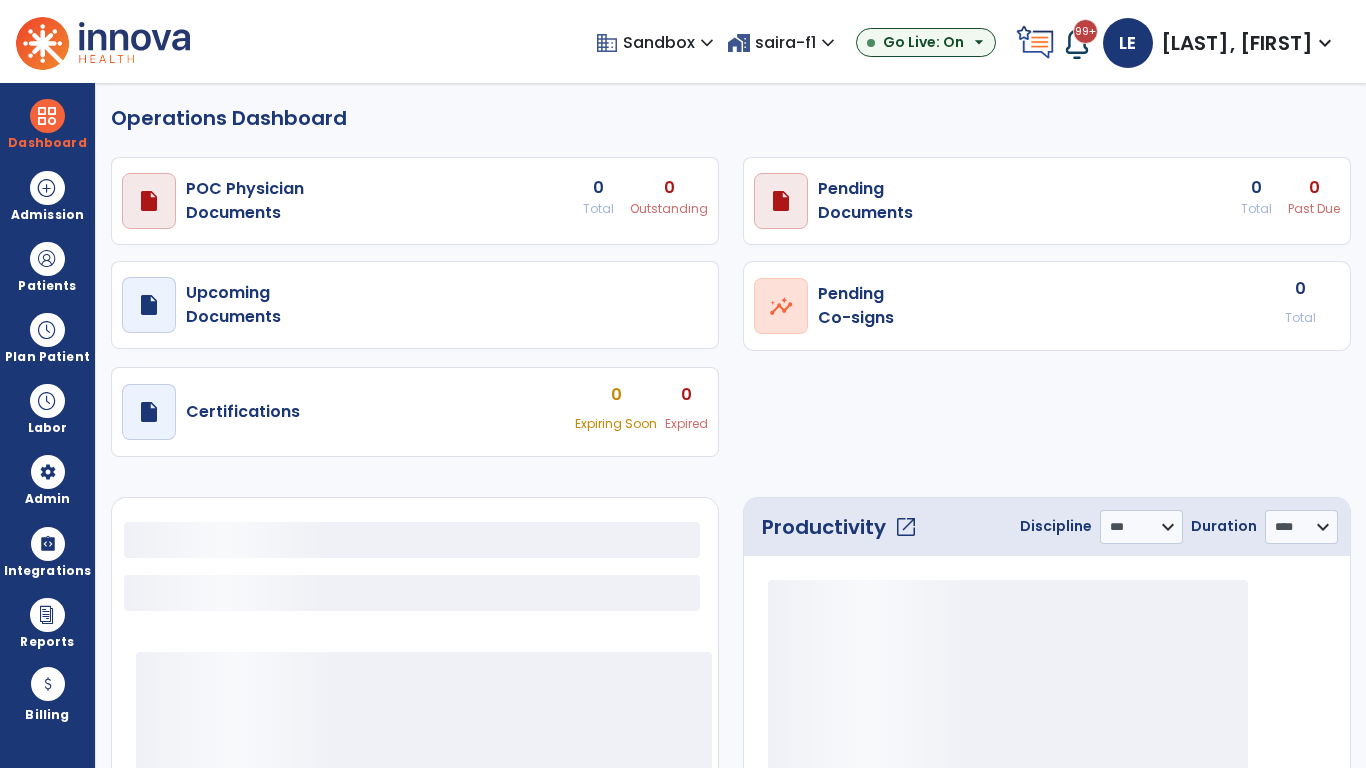 select on "***" 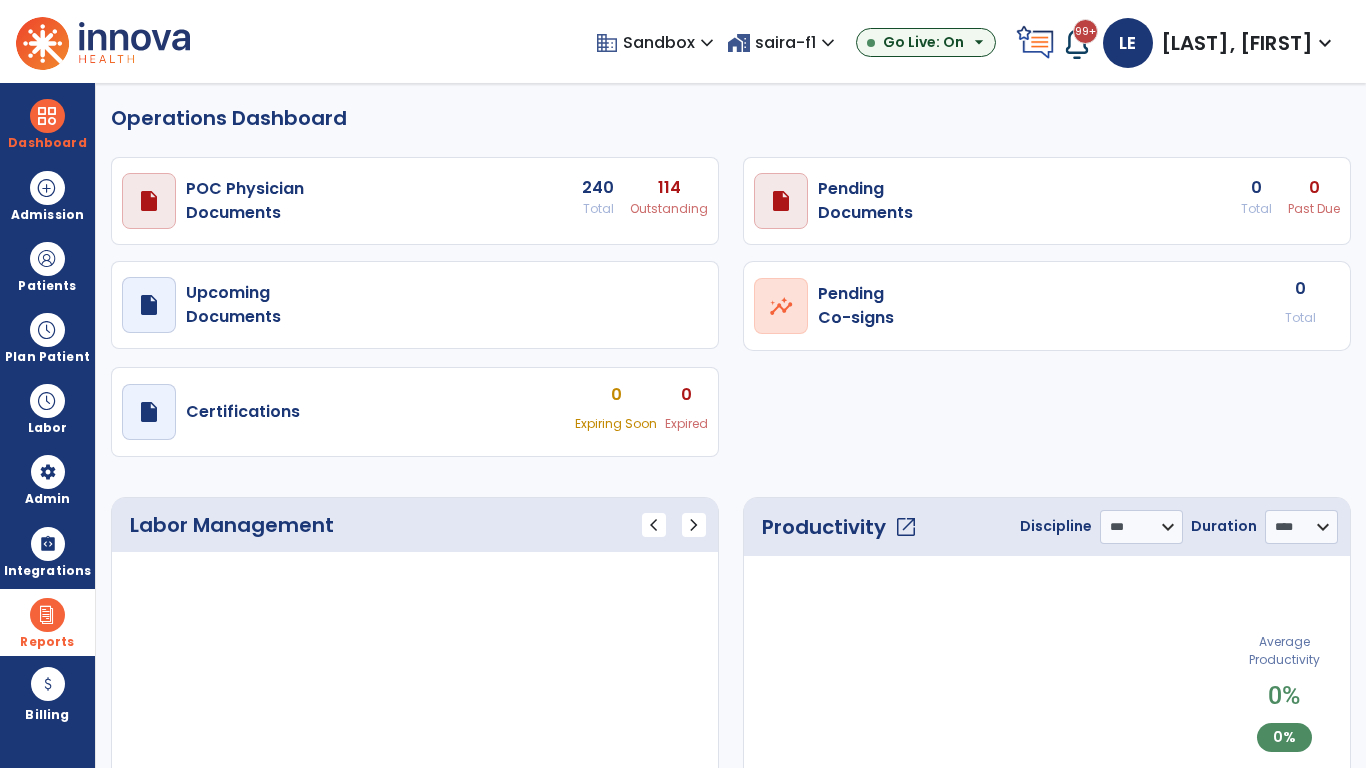 click at bounding box center (47, 615) 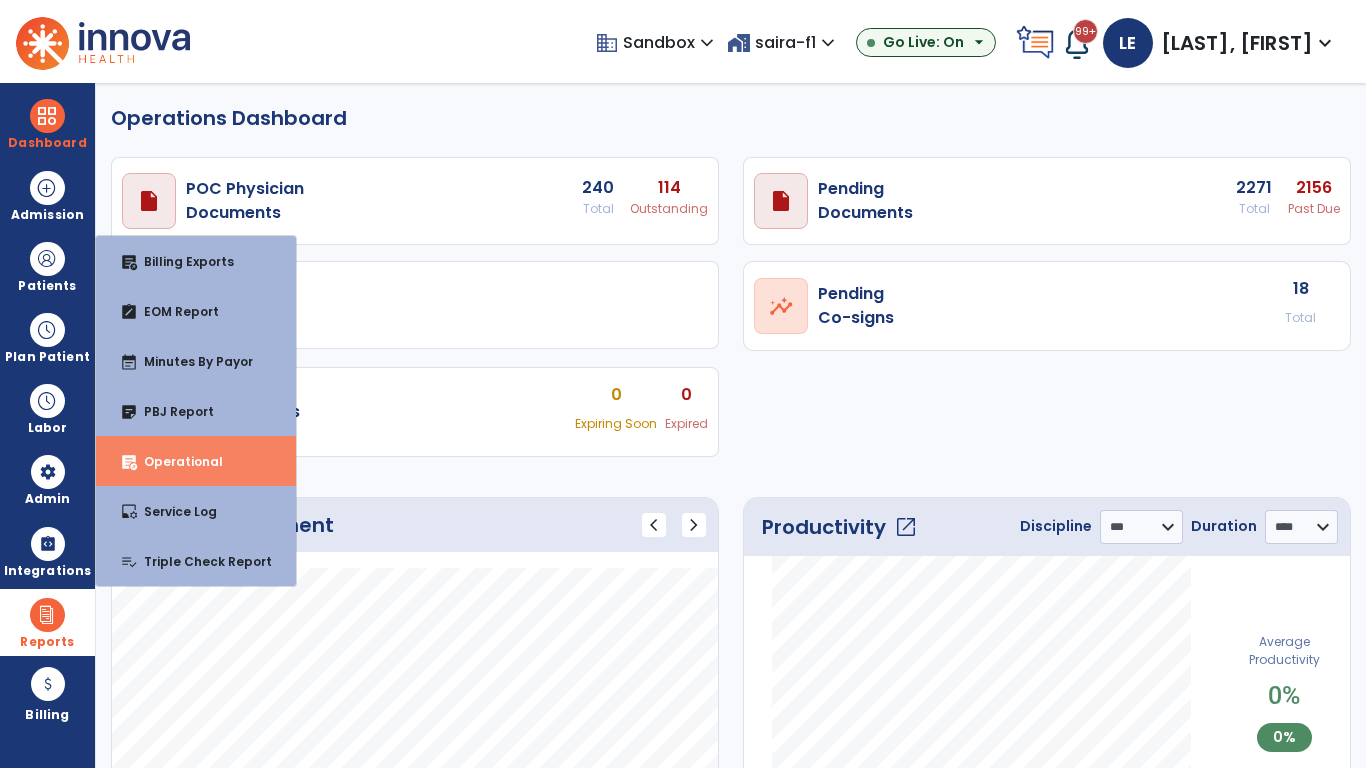 click on "Operational" at bounding box center [175, 461] 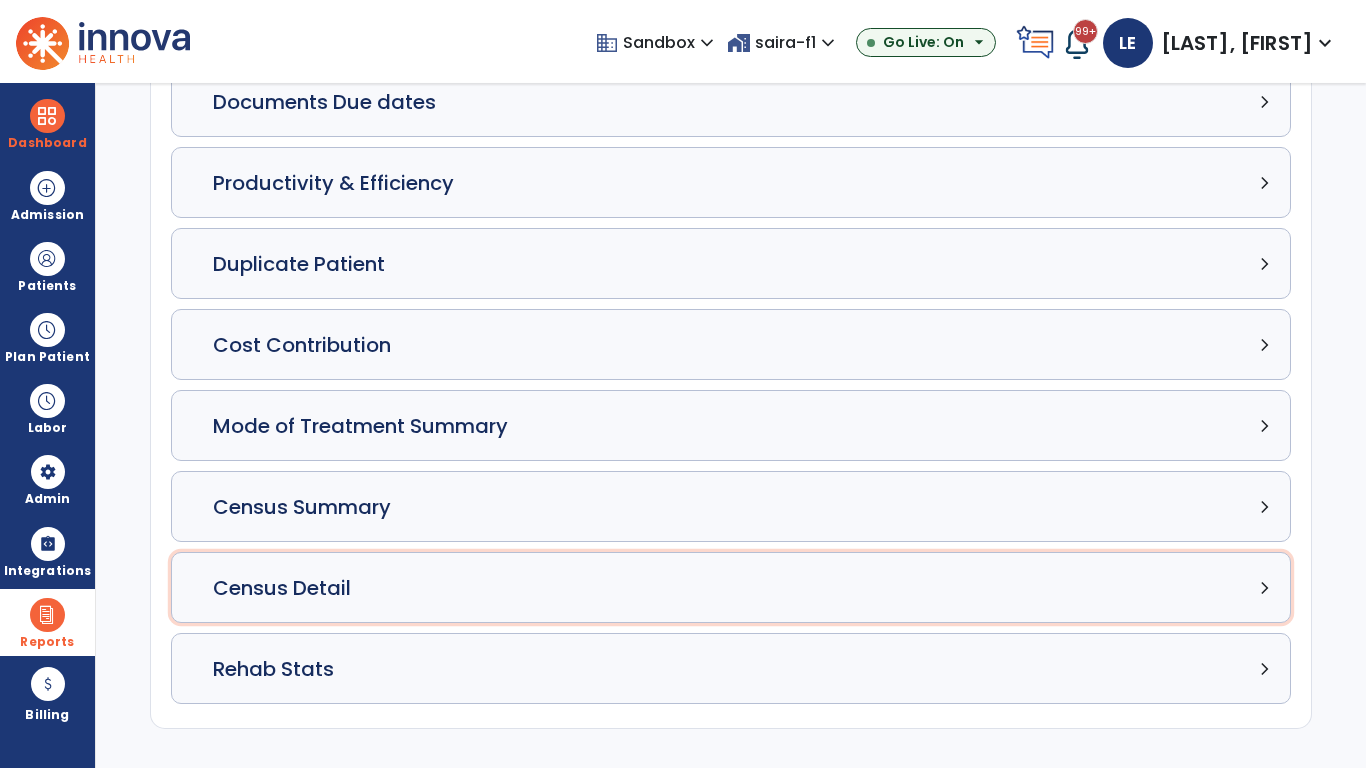 click on "Census Detail chevron_right" 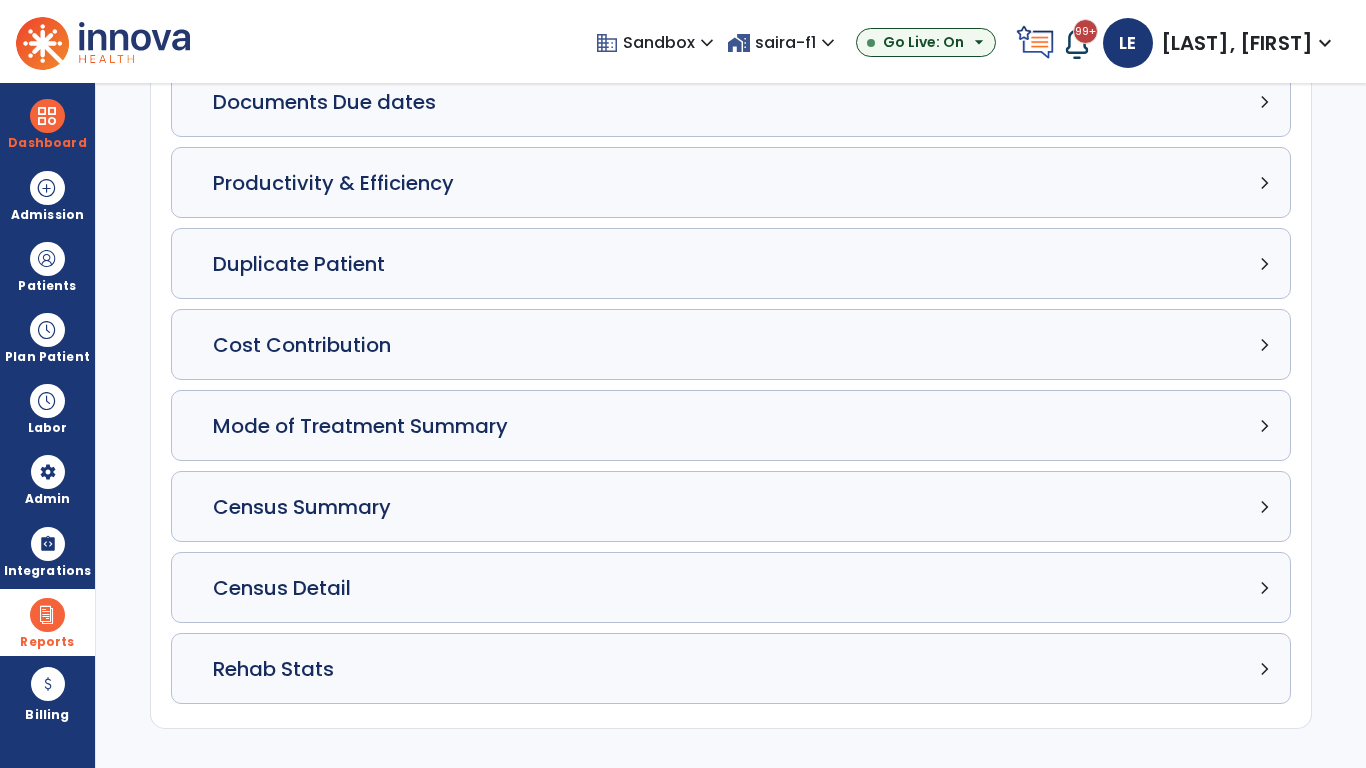 select on "*****" 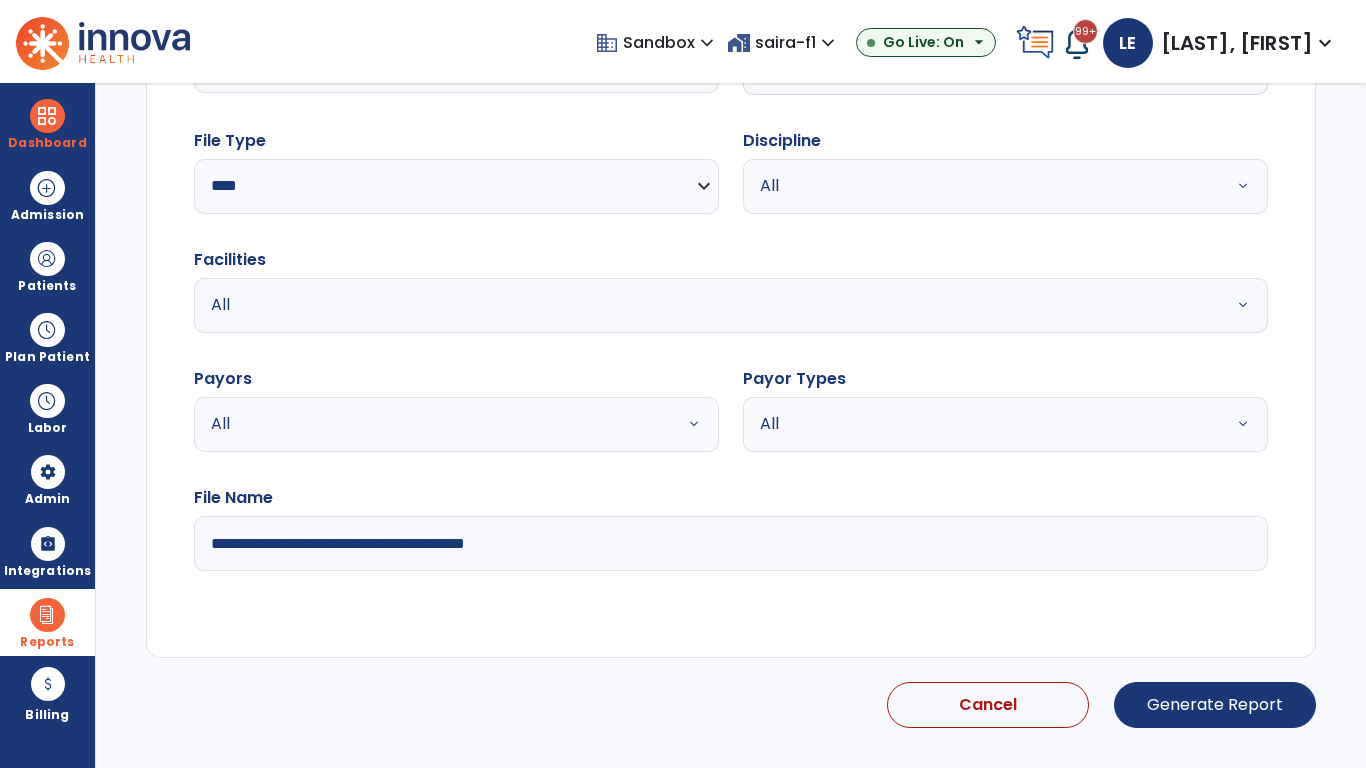 select on "*****" 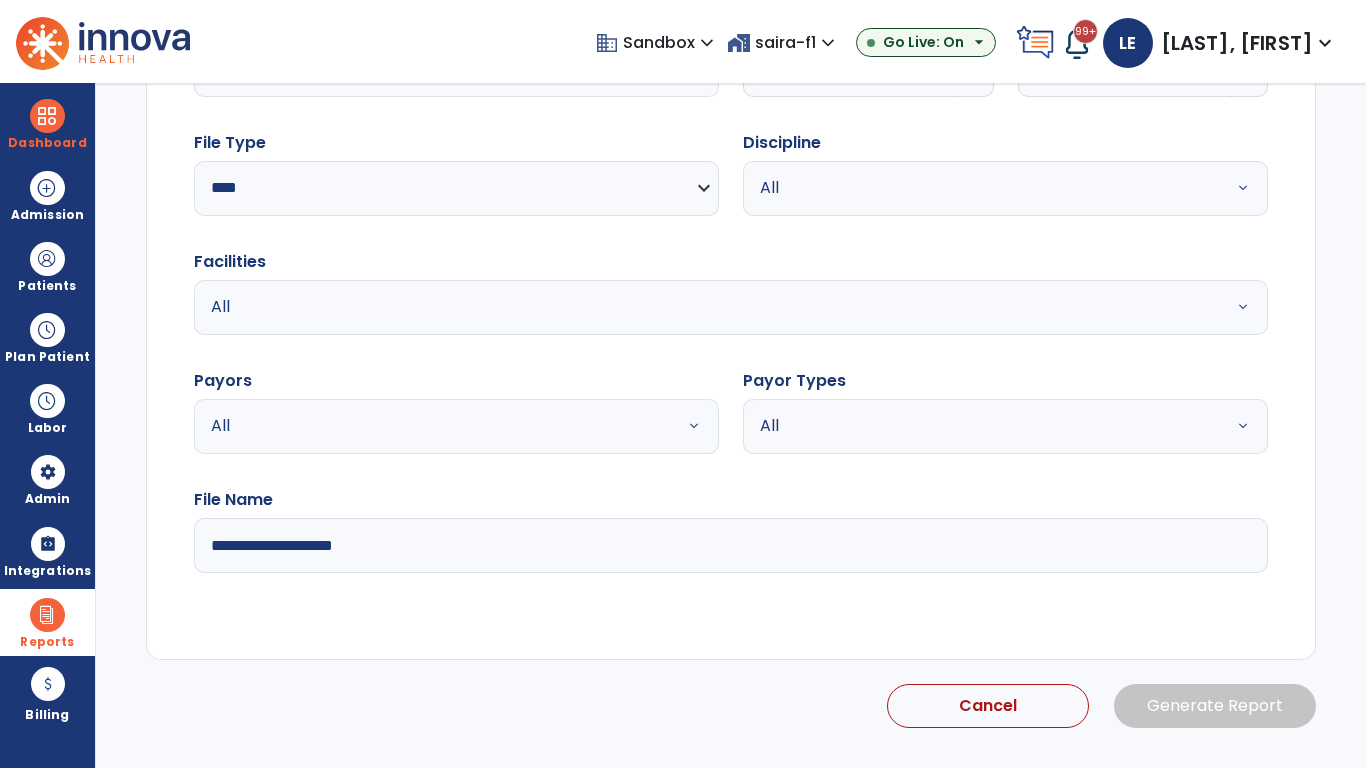 scroll, scrollTop: 192, scrollLeft: 0, axis: vertical 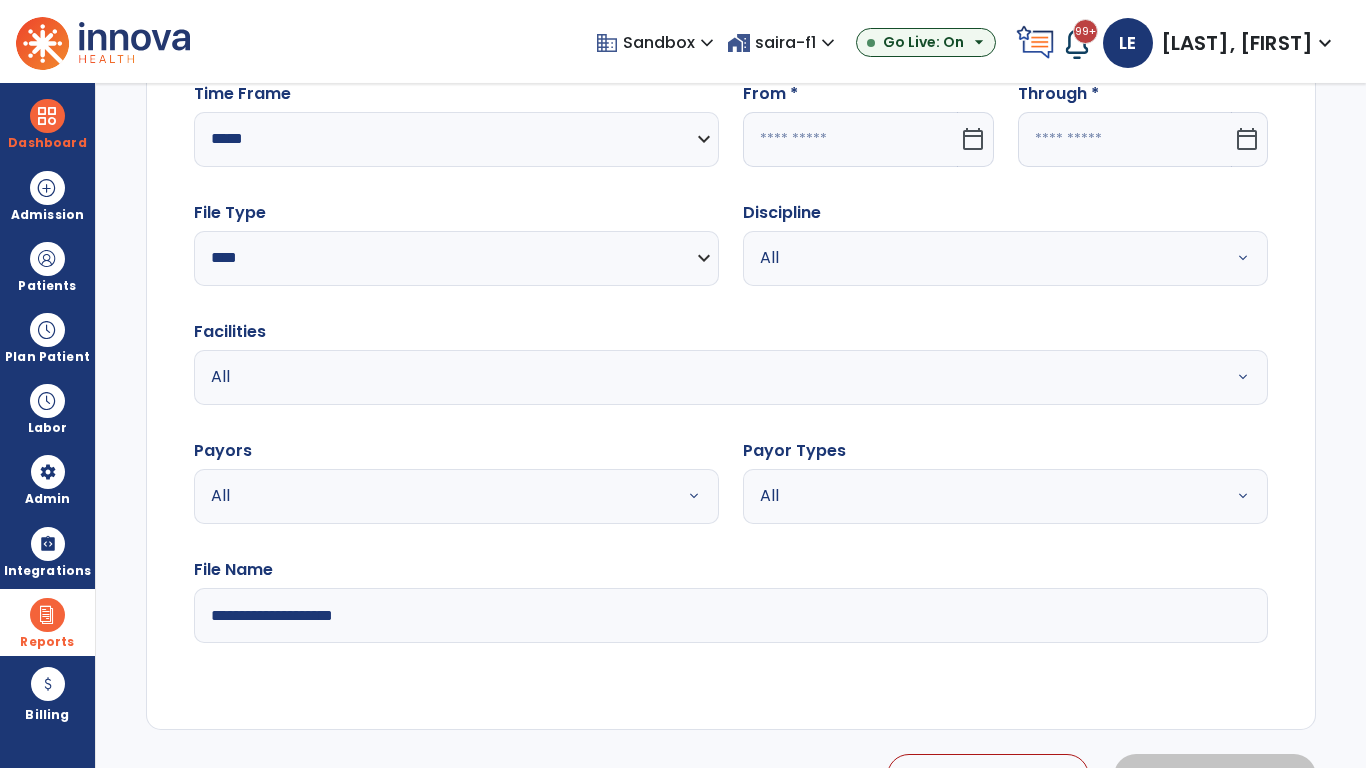 click 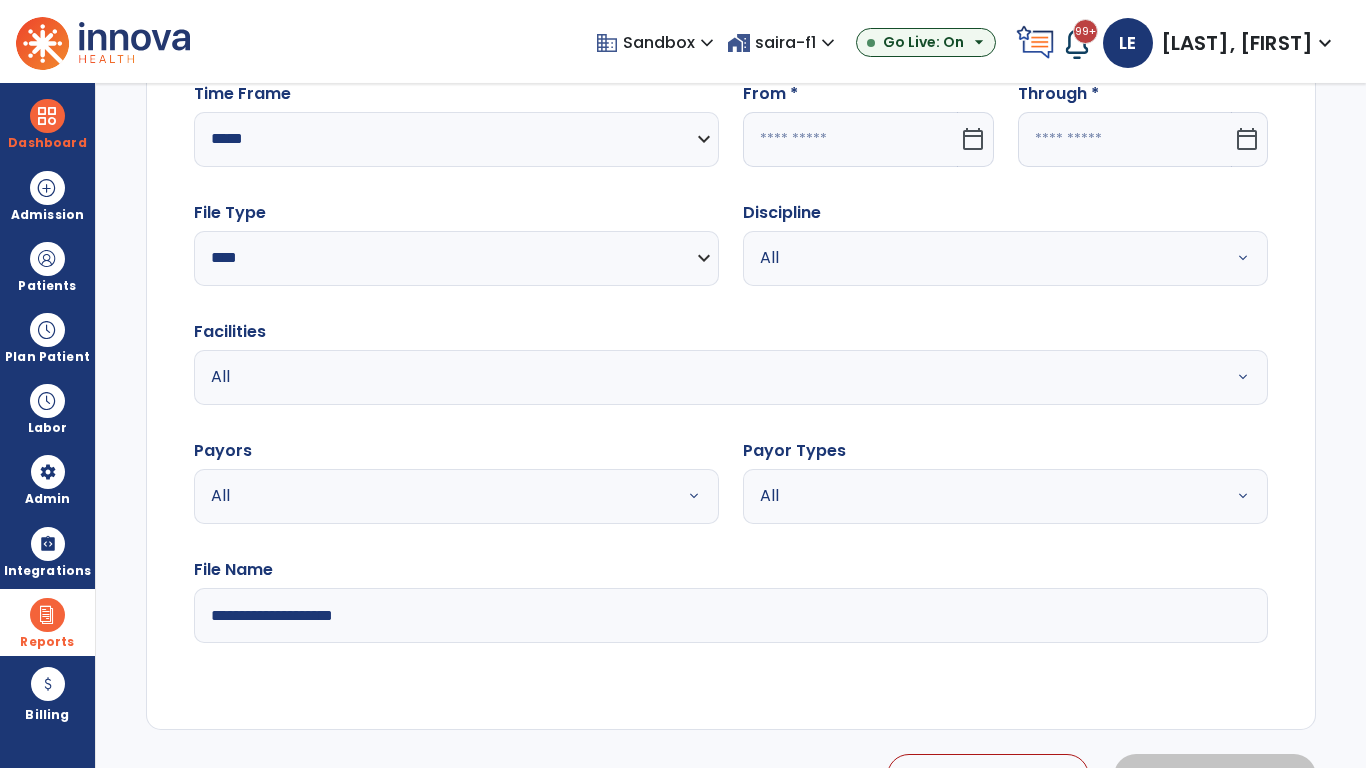 select on "*" 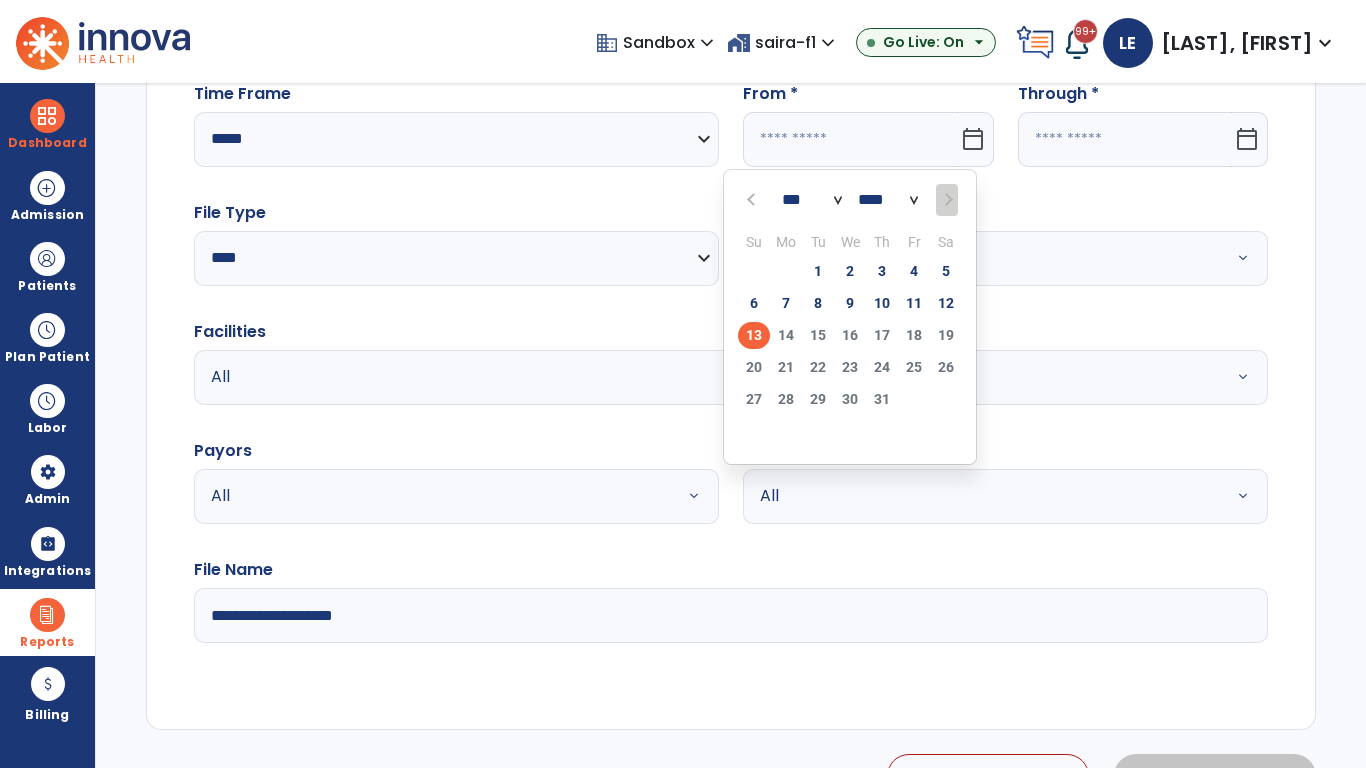 select on "****" 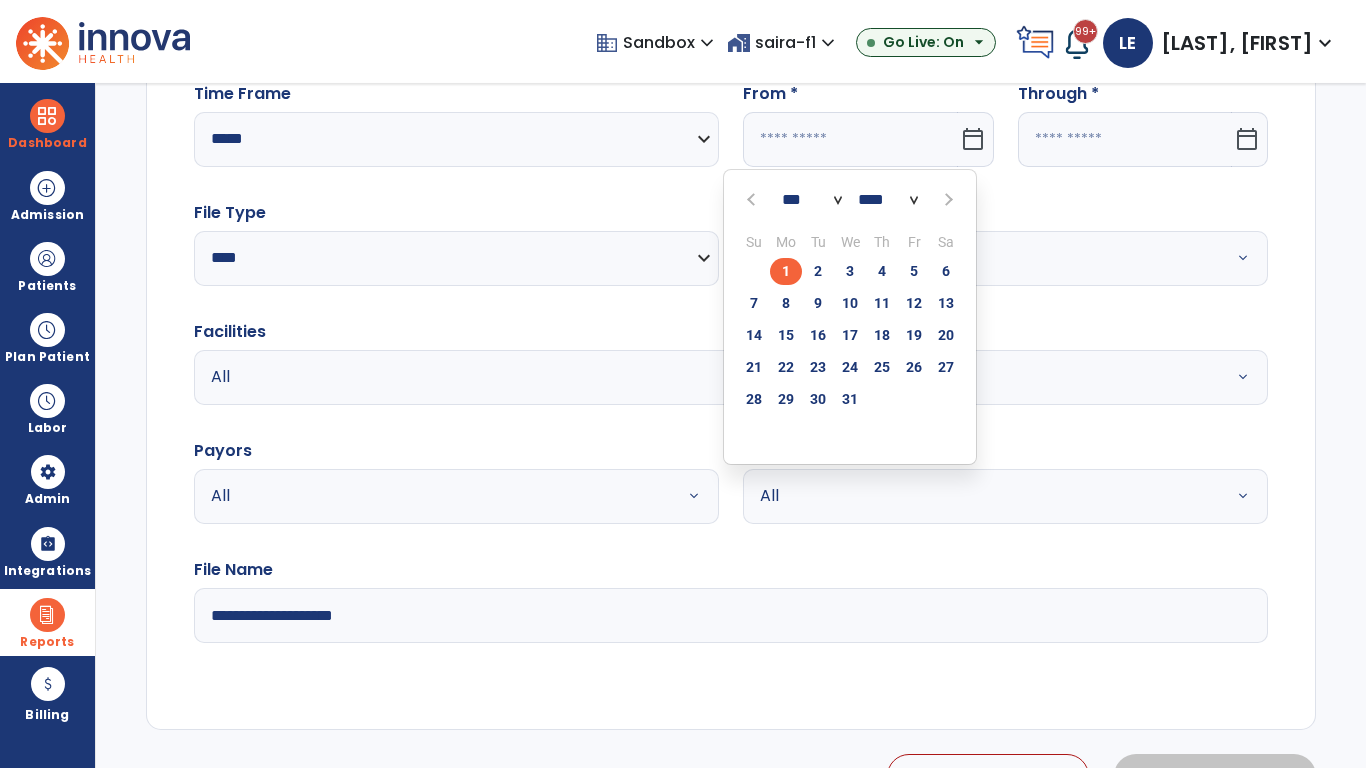 select on "**" 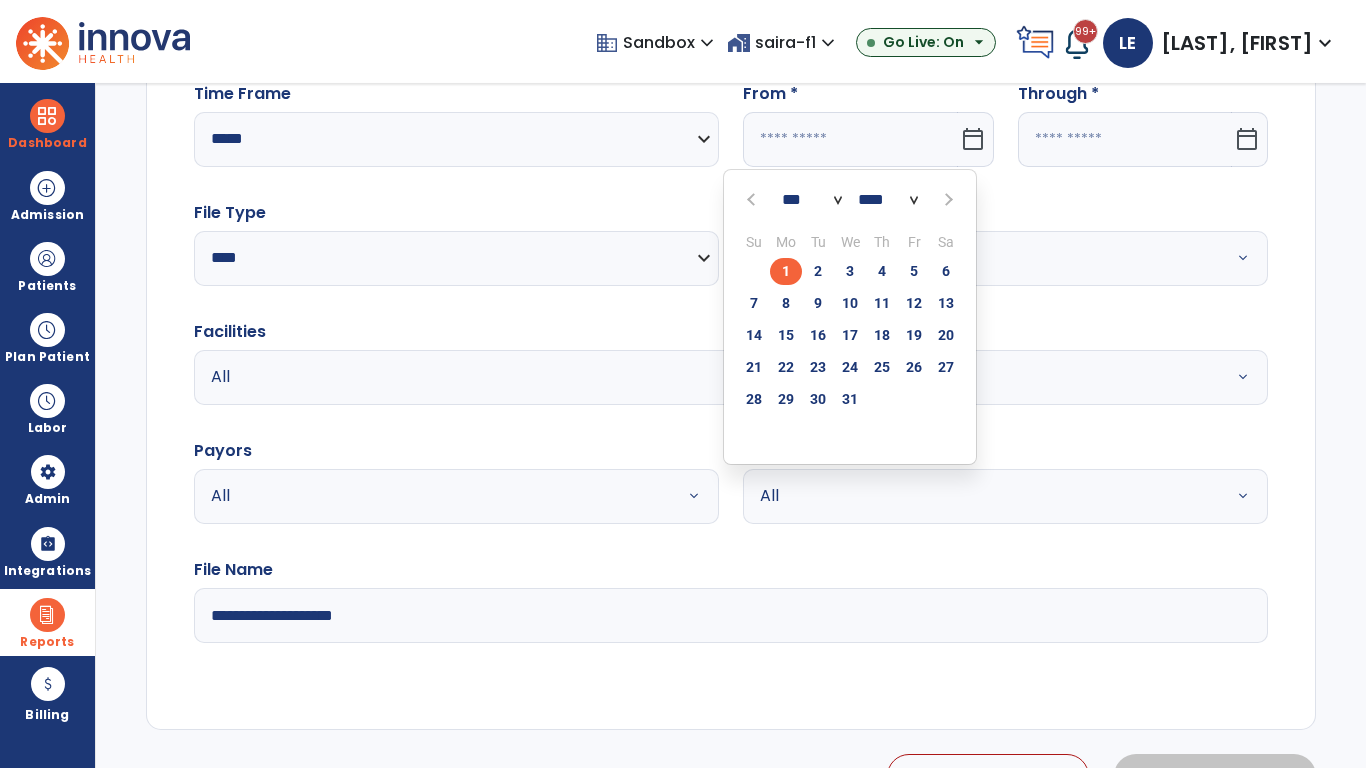 type on "**********" 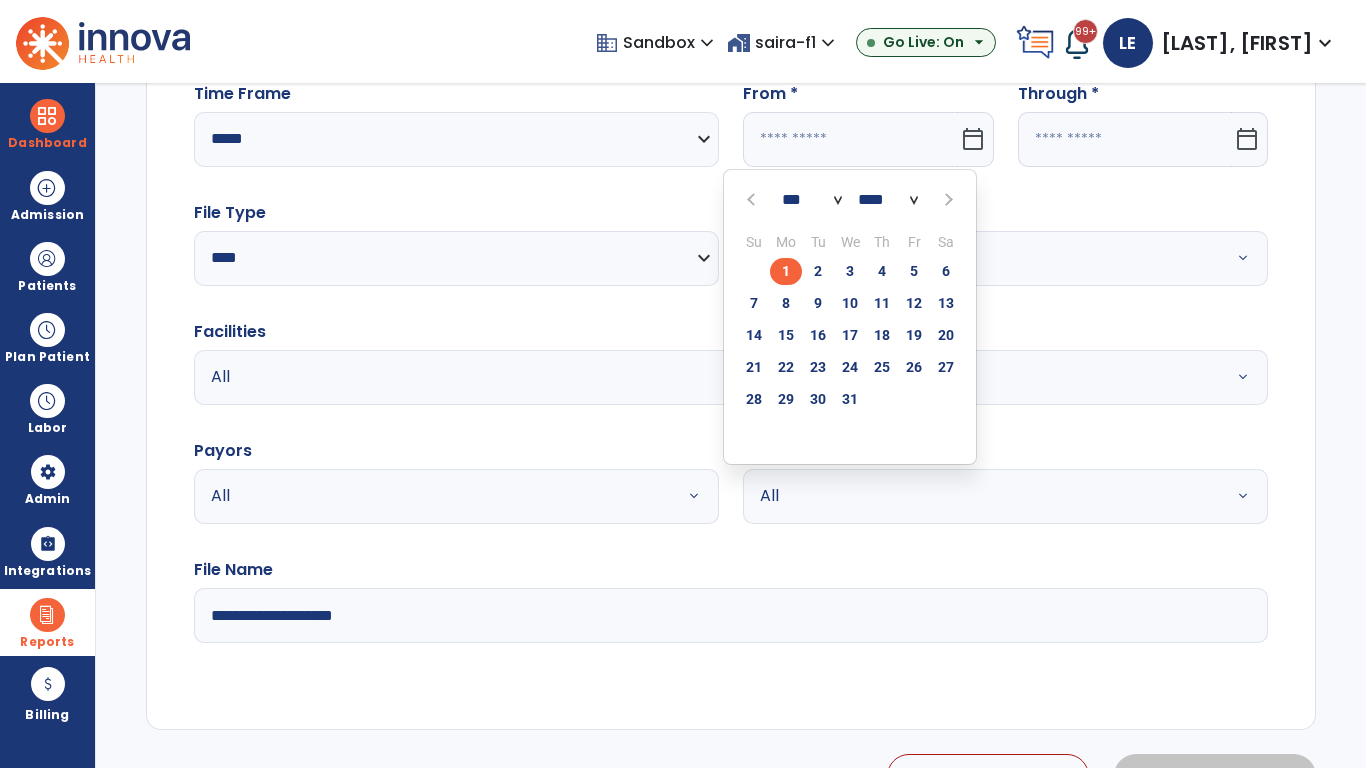 type on "*********" 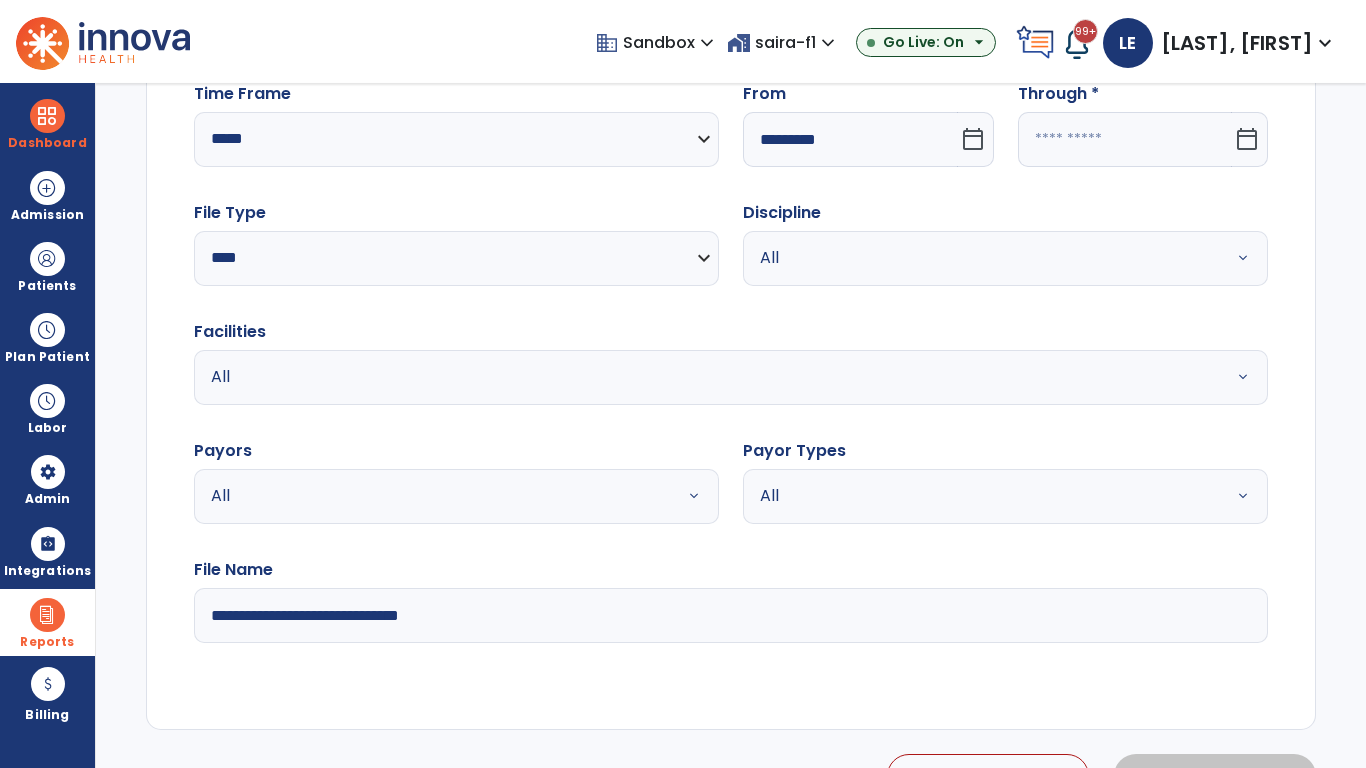 click 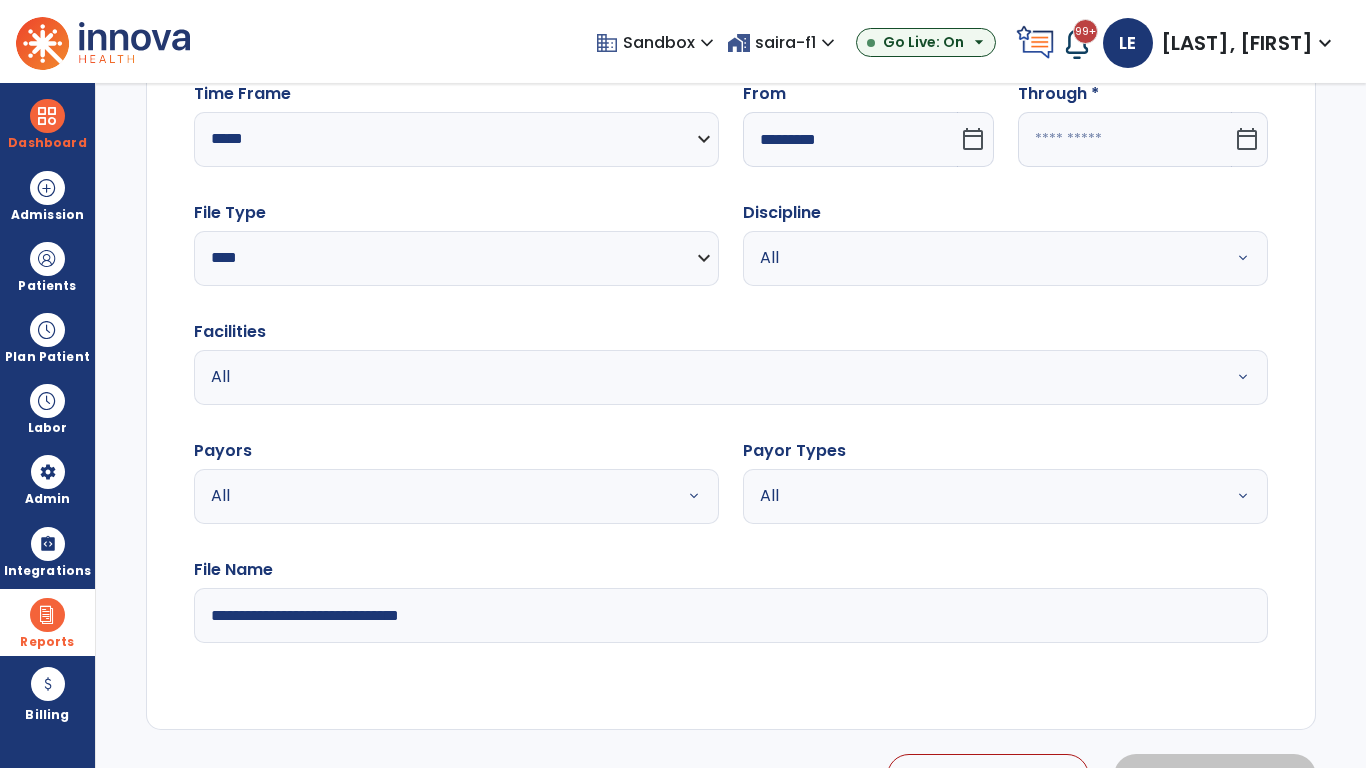 select on "*" 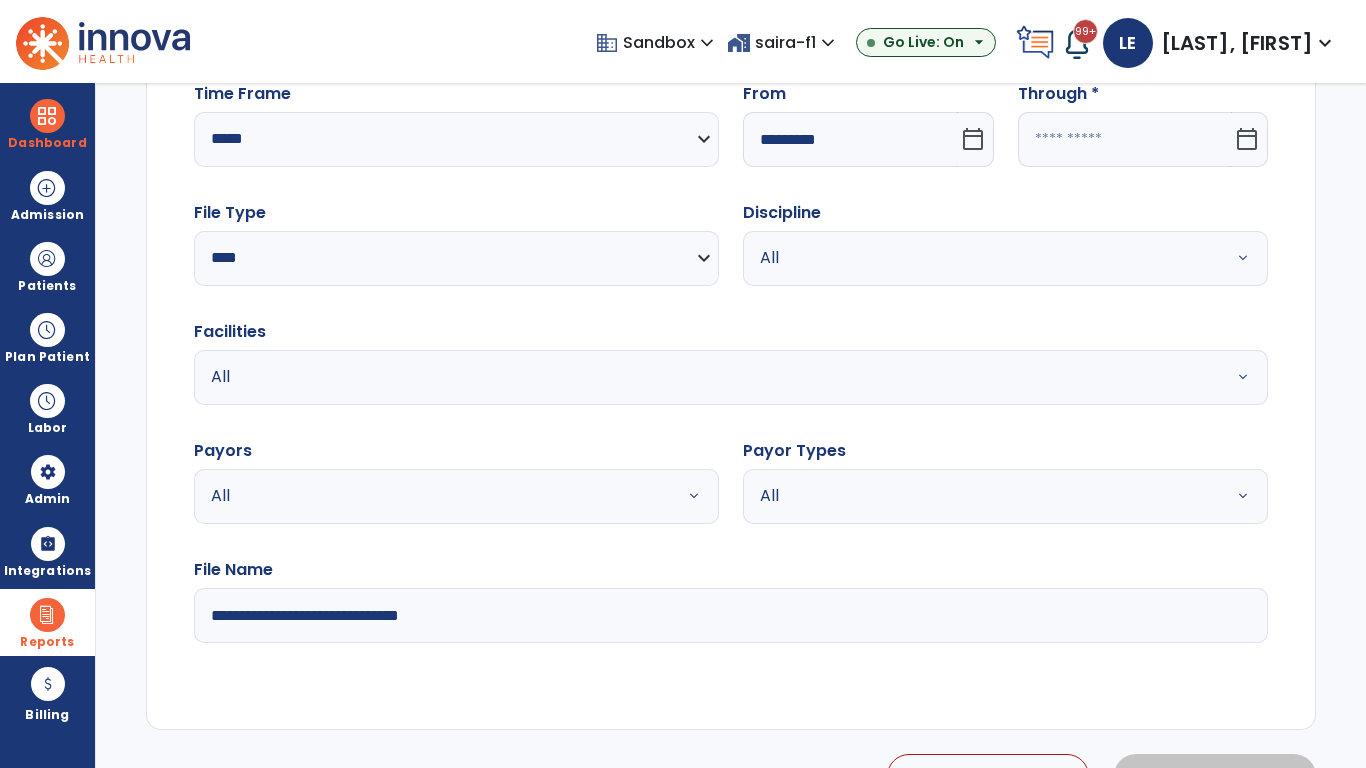 select on "****" 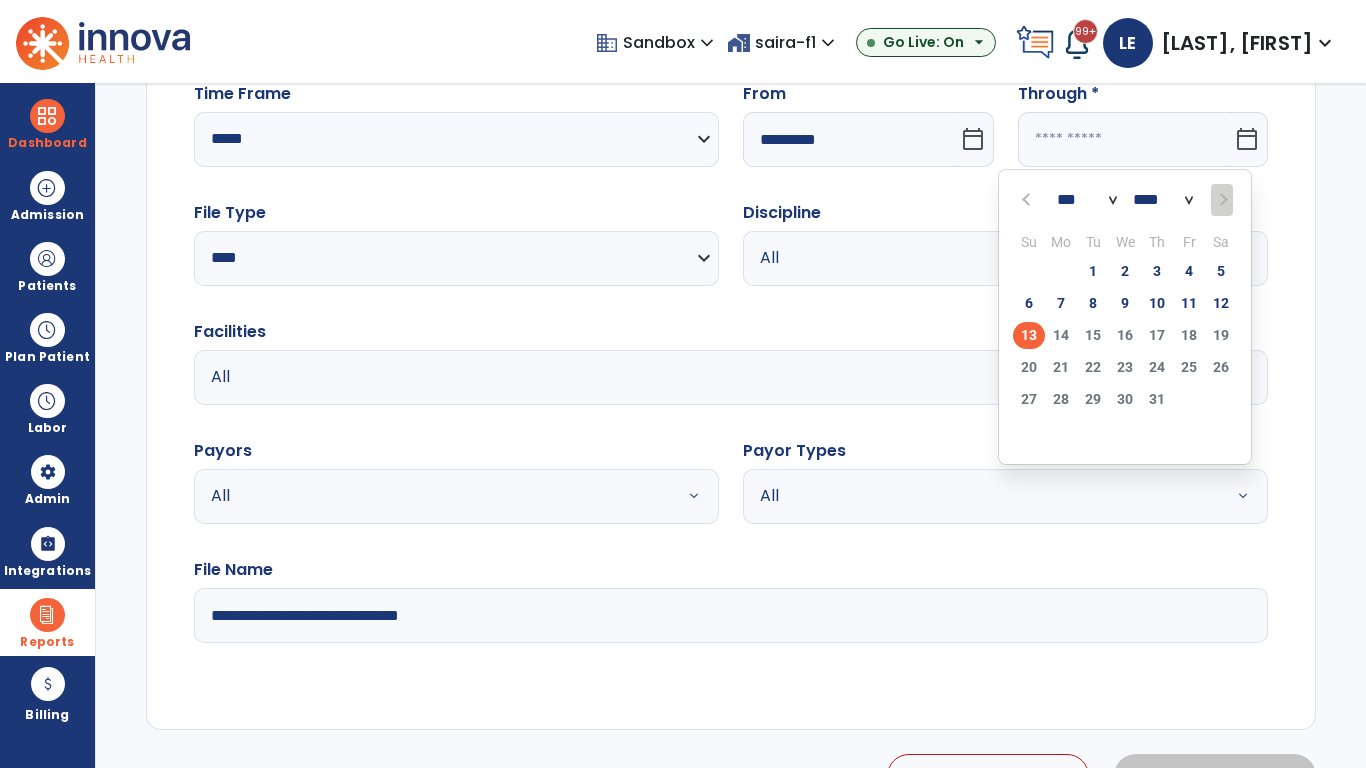 select on "*" 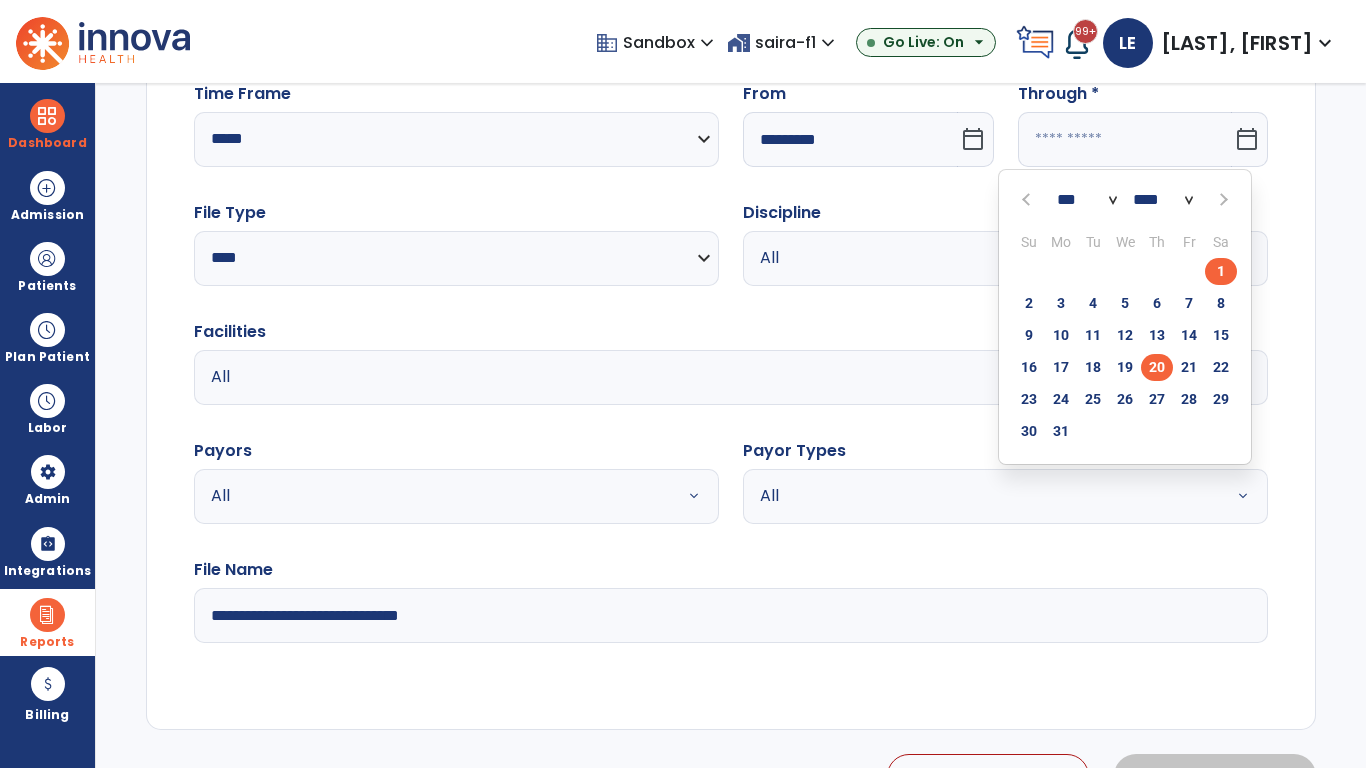 click on "20" 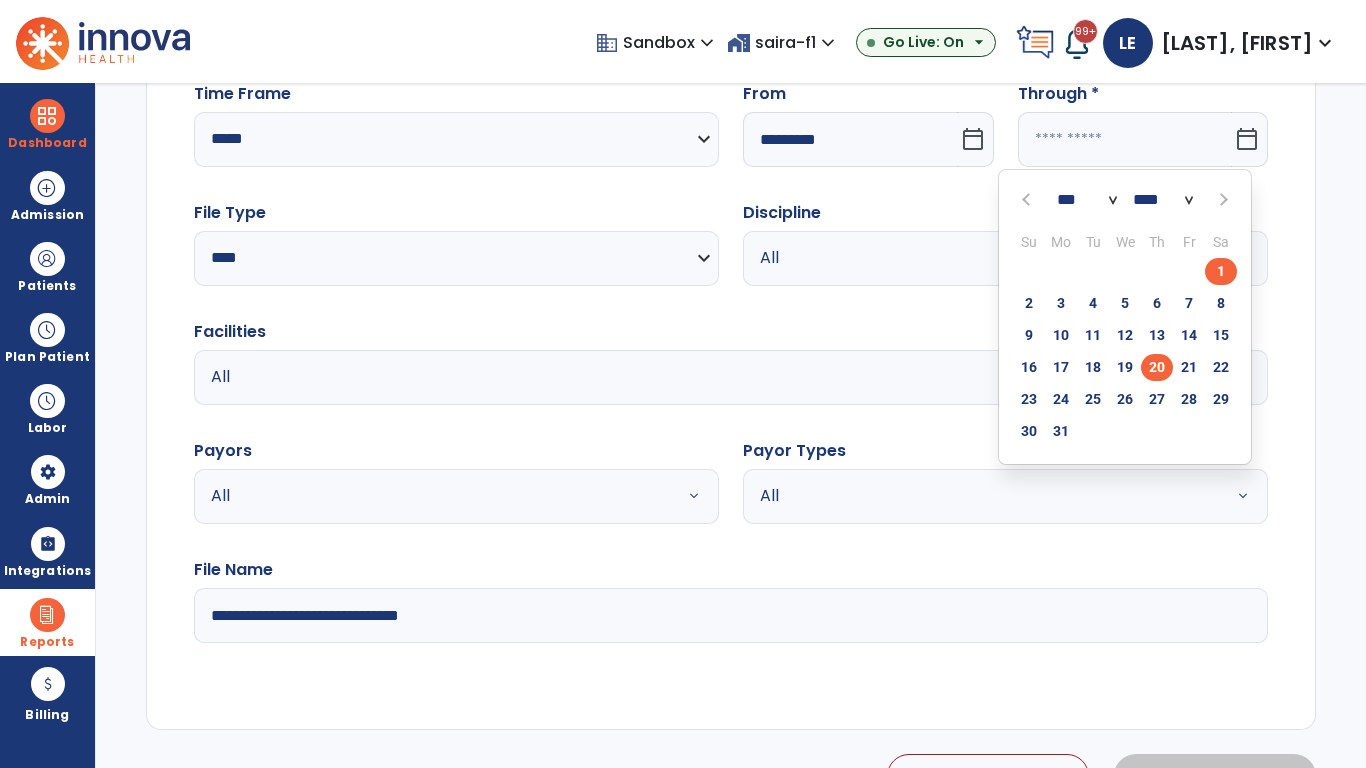type on "**********" 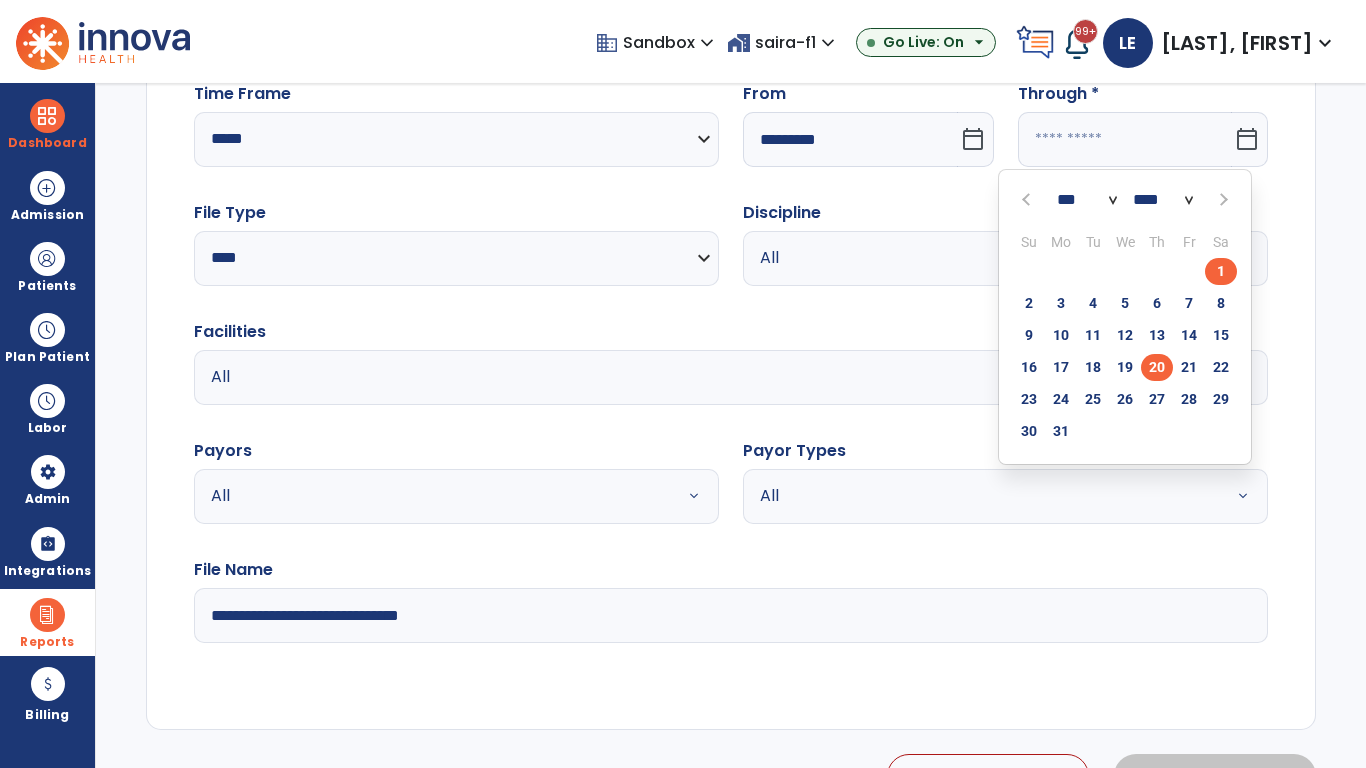 type on "*********" 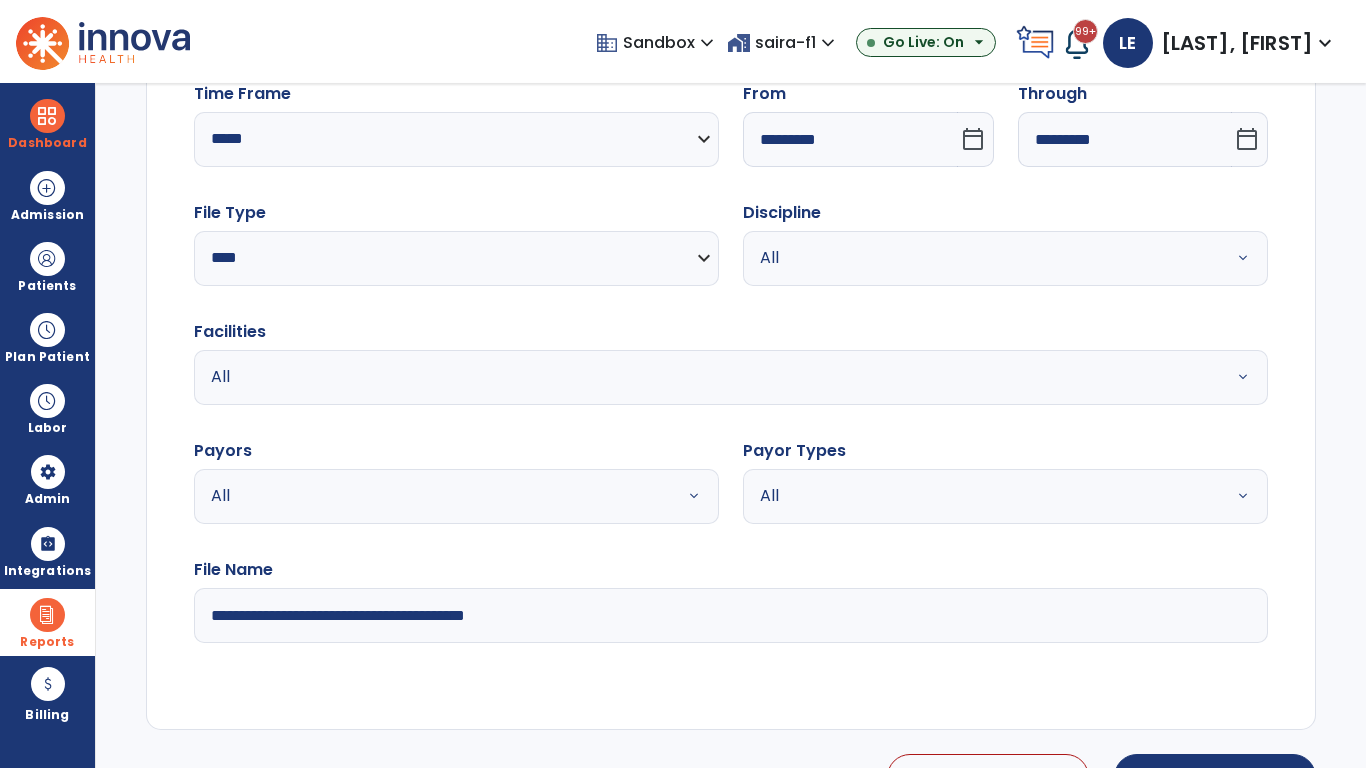 click on "All" at bounding box center [981, 258] 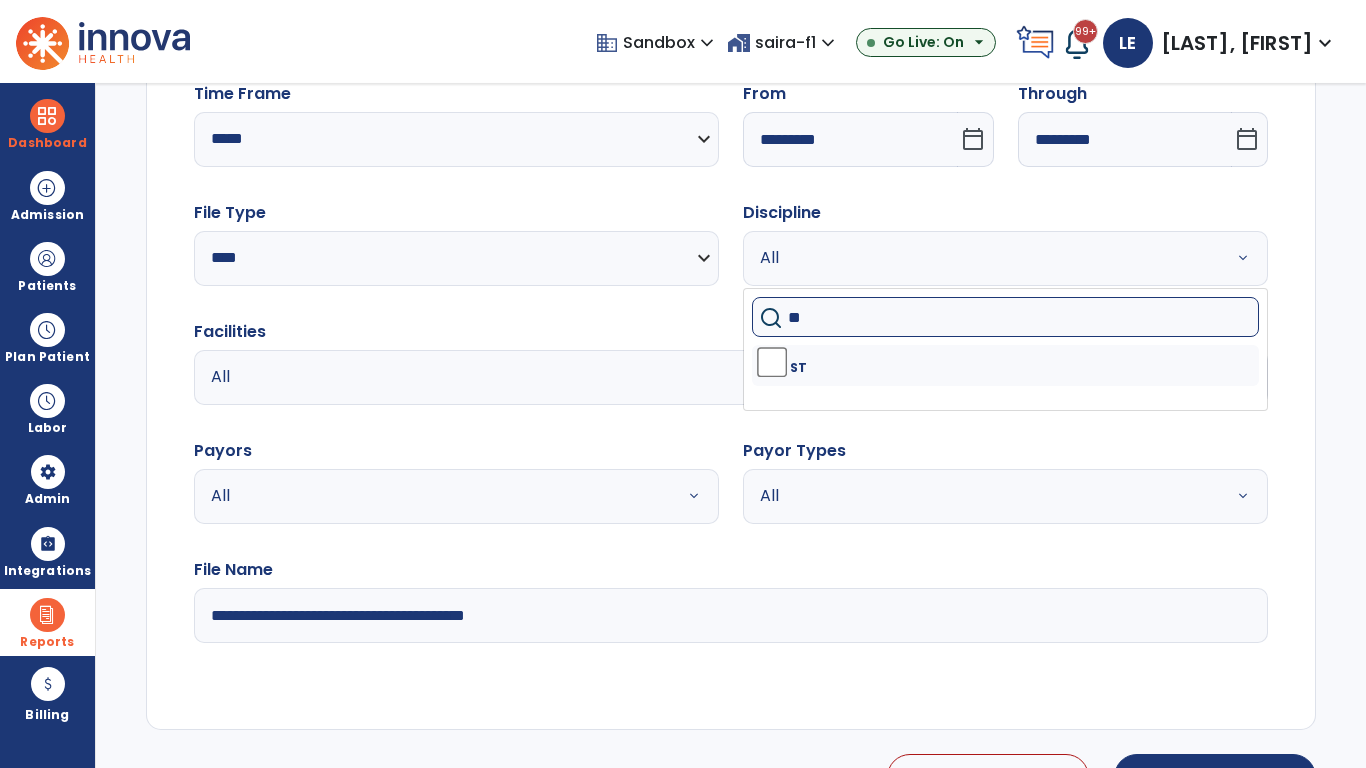 type on "**" 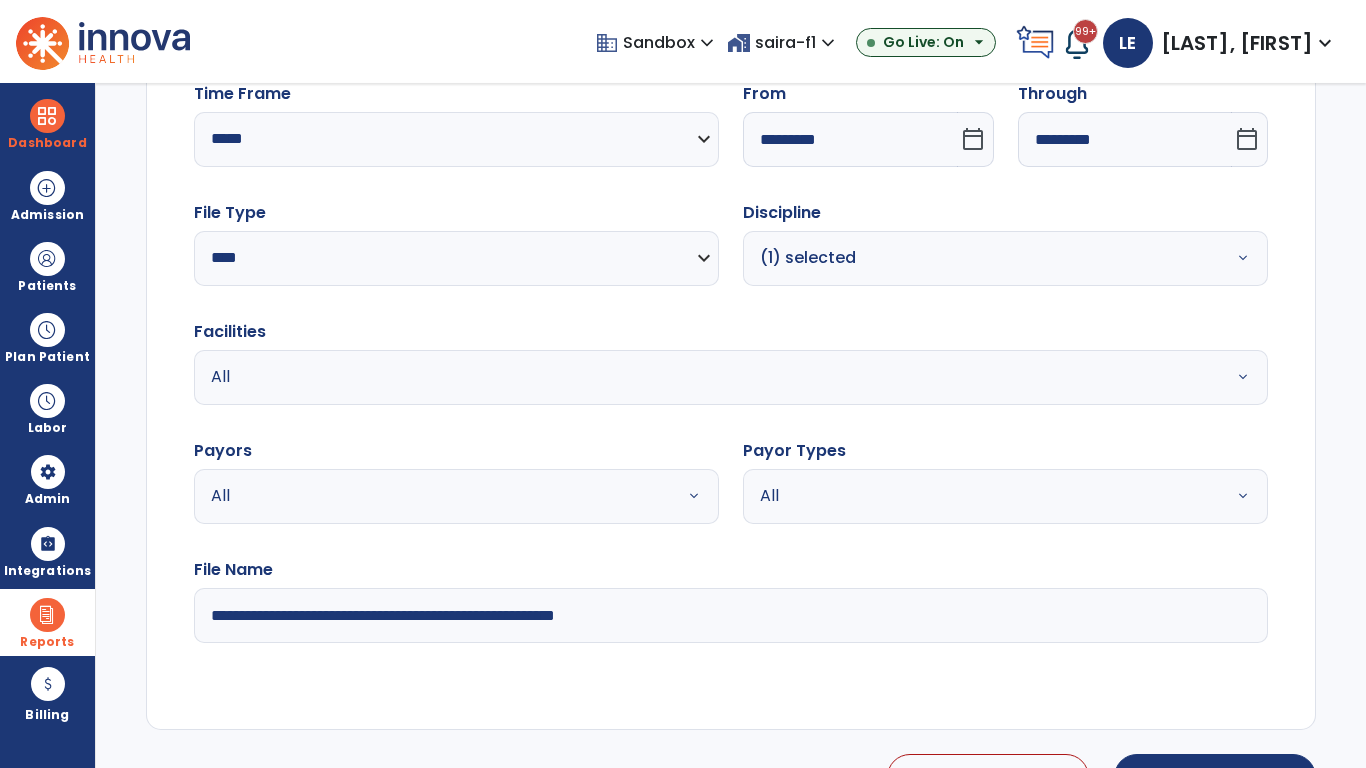 type on "**********" 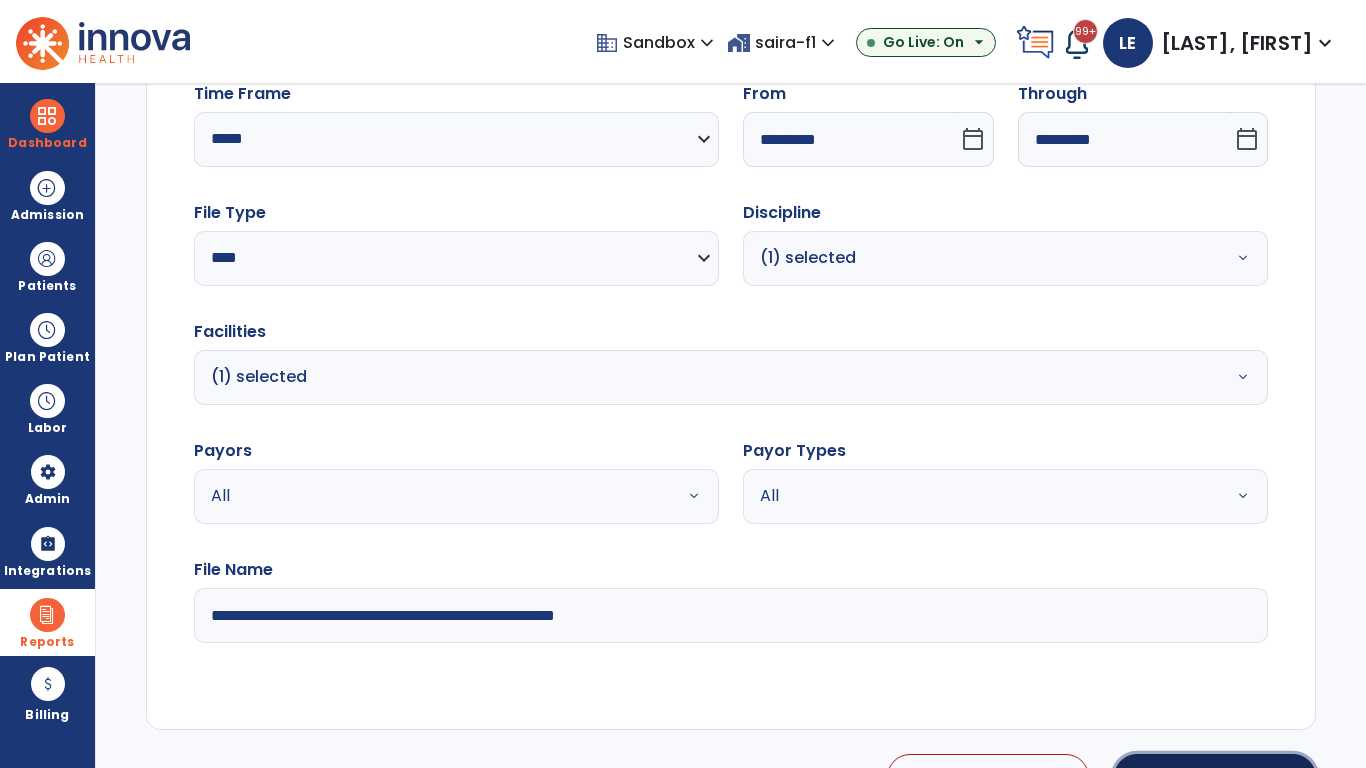 click on "Generate Report" 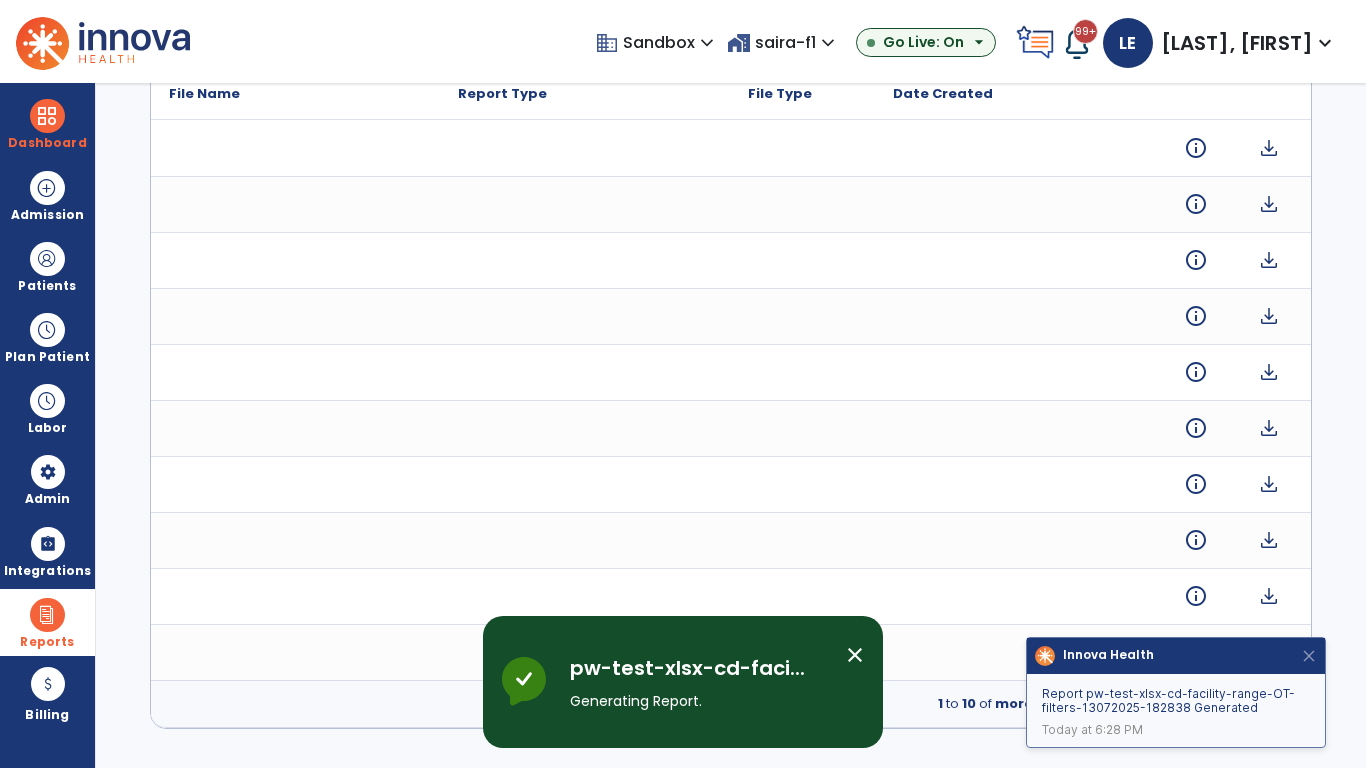 scroll, scrollTop: 0, scrollLeft: 0, axis: both 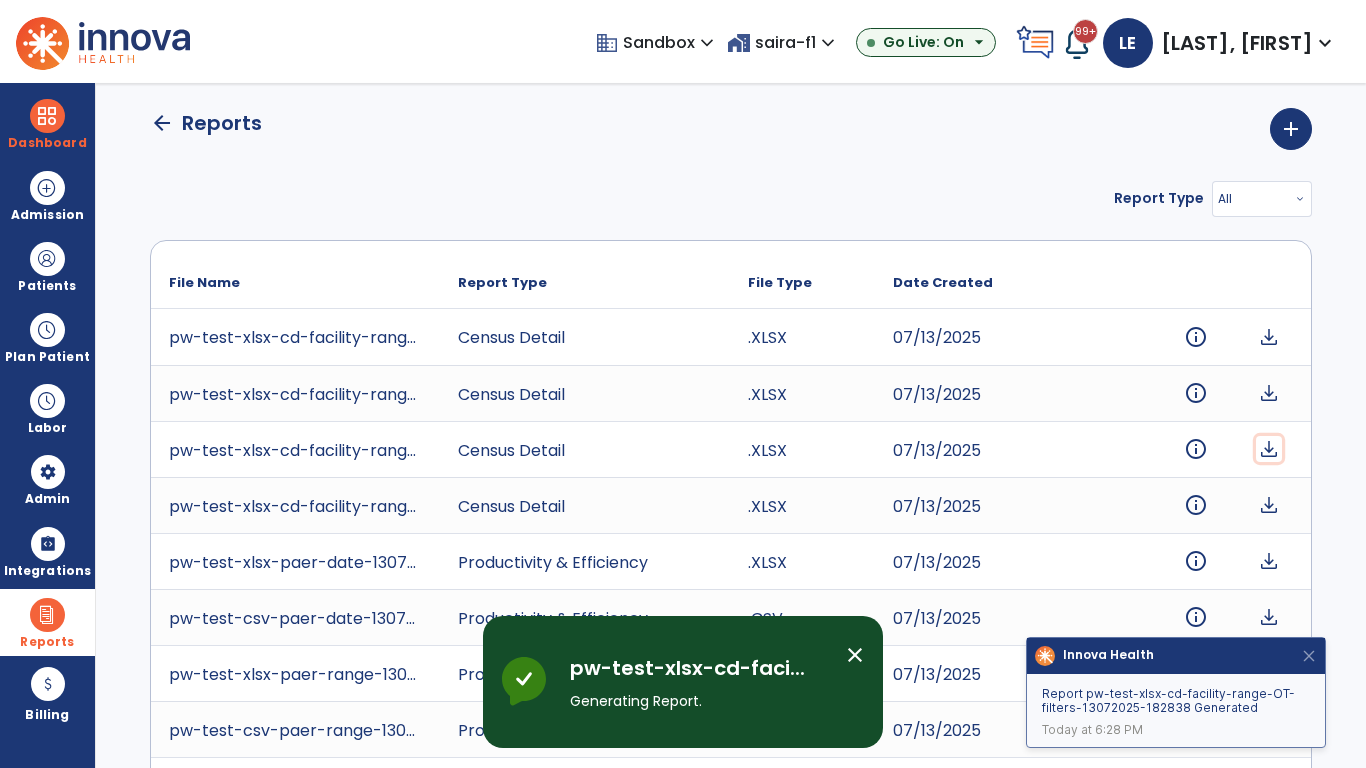 click on "download" 